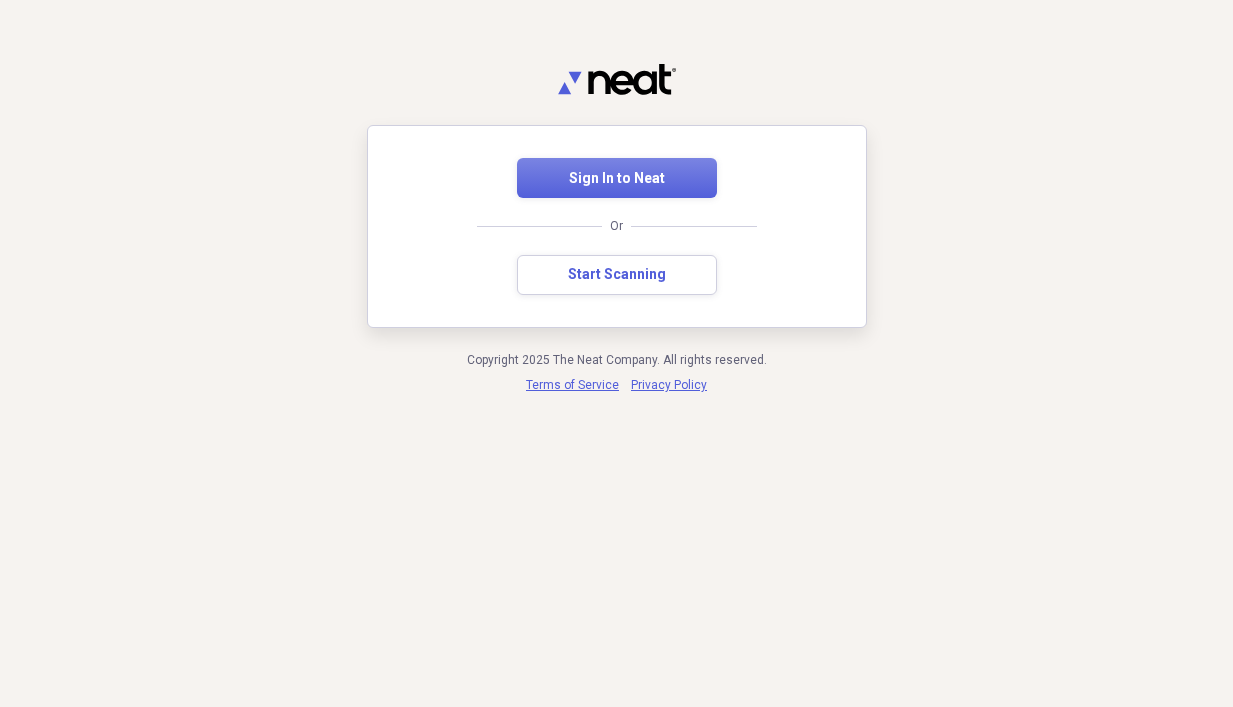 scroll, scrollTop: 0, scrollLeft: 0, axis: both 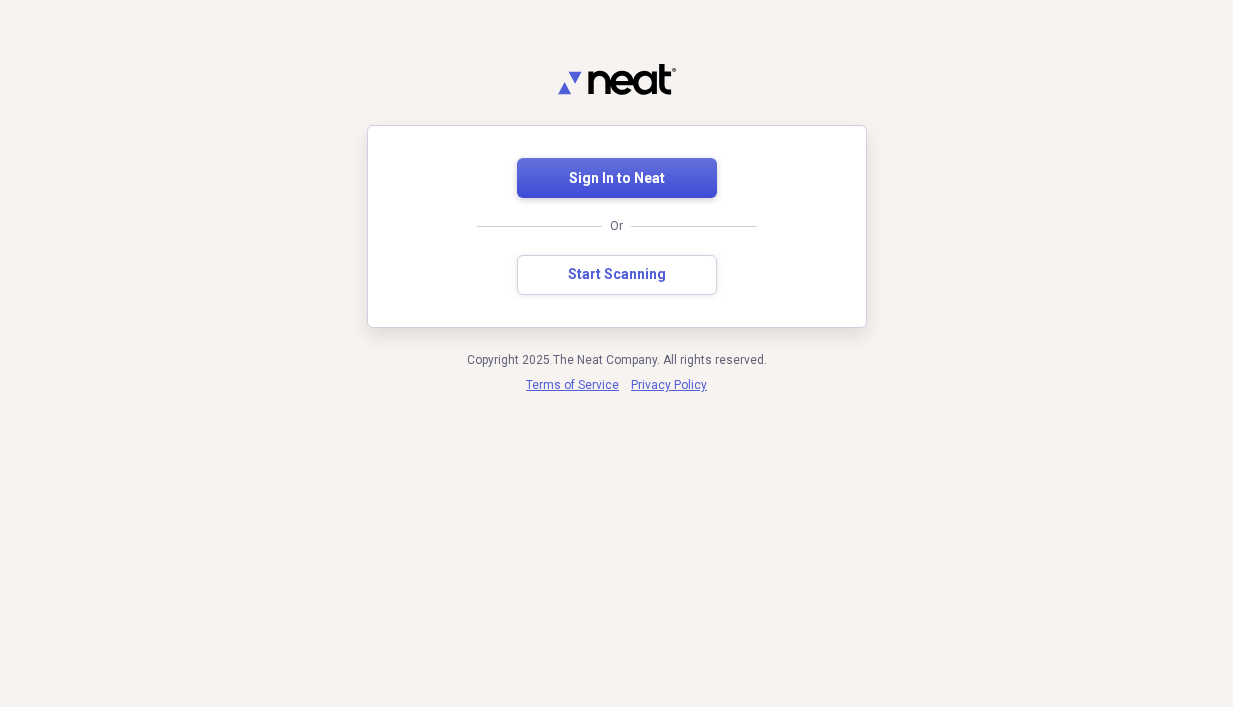 click on "Sign In to Neat" at bounding box center (617, 179) 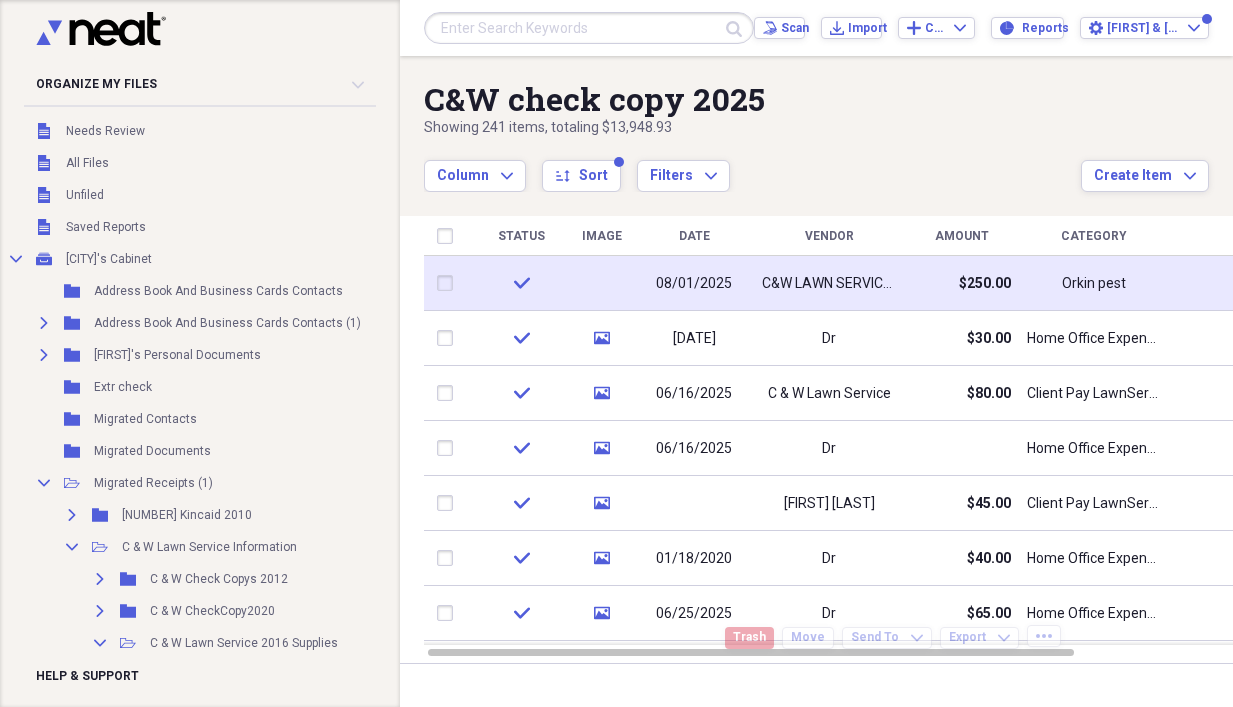 click on "08/01/2025" at bounding box center (694, 284) 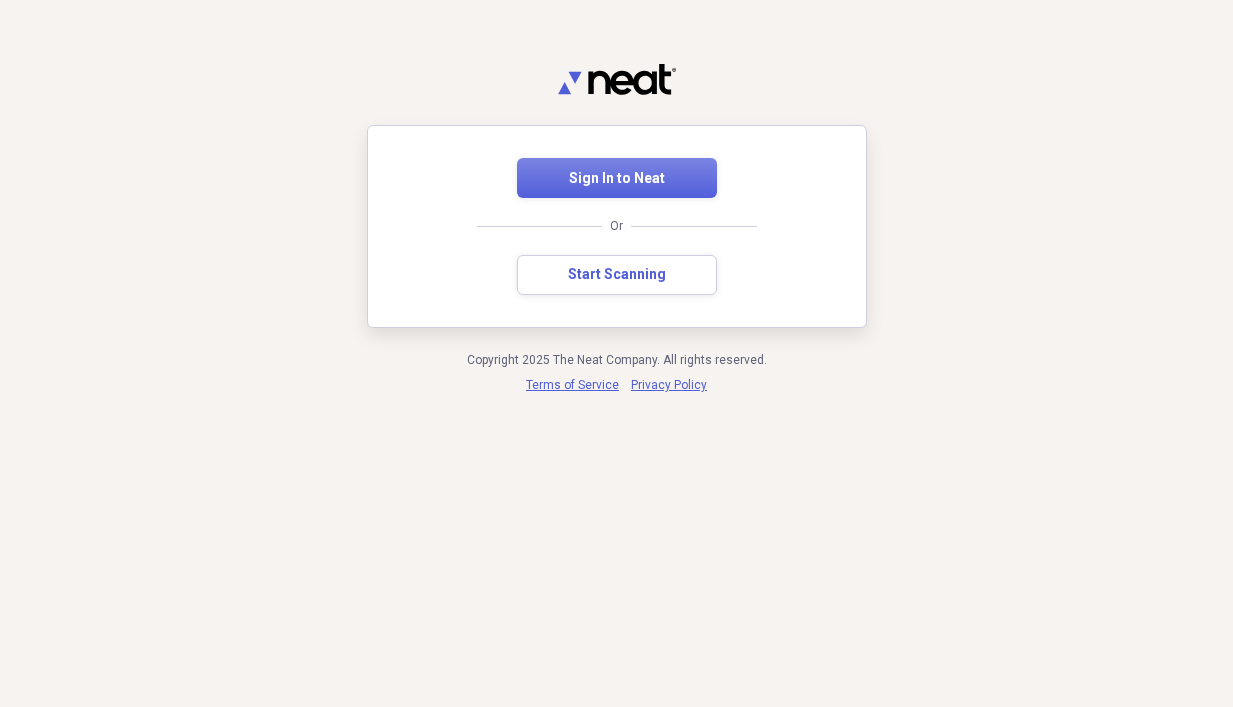 scroll, scrollTop: 0, scrollLeft: 0, axis: both 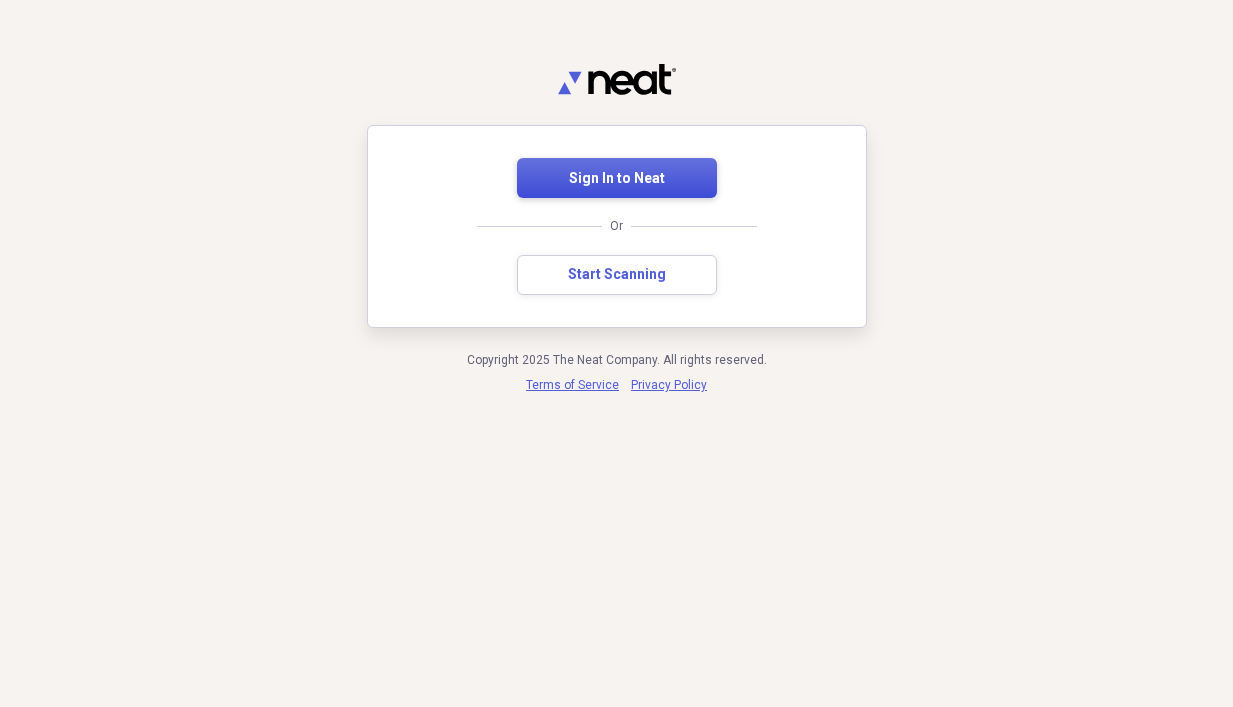 click on "Sign In to Neat" at bounding box center (617, 179) 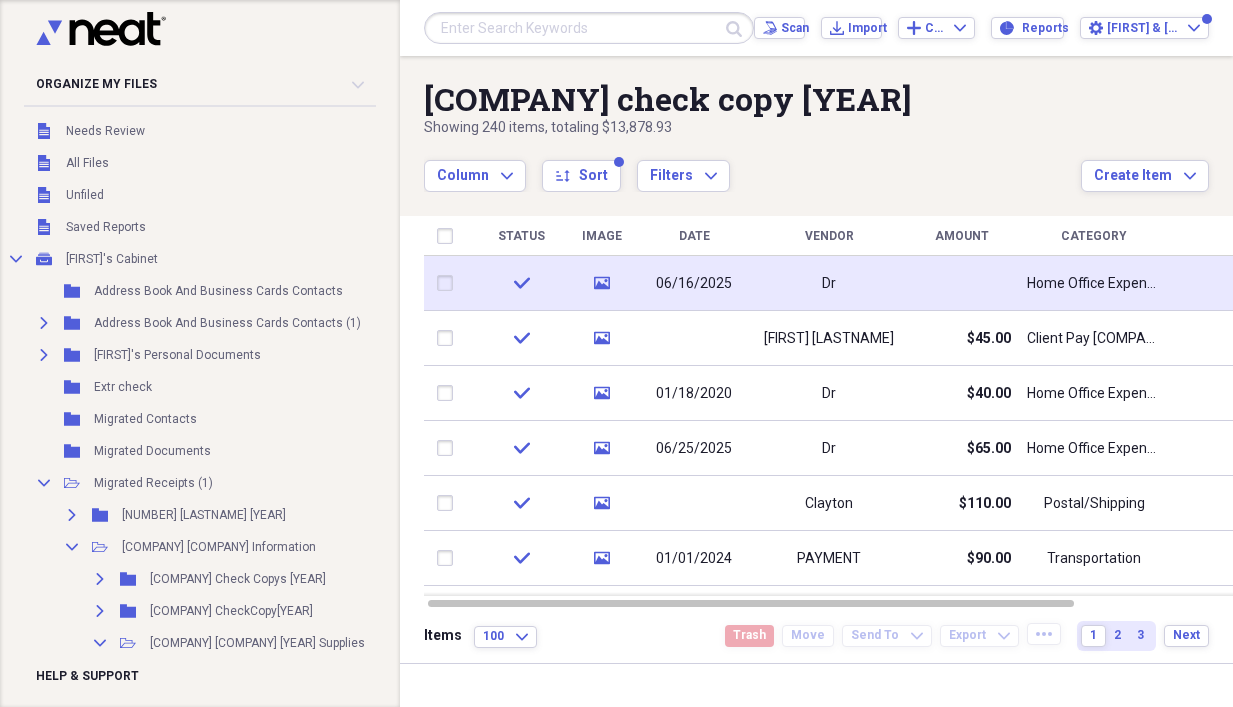 click on "Dr" at bounding box center [829, 284] 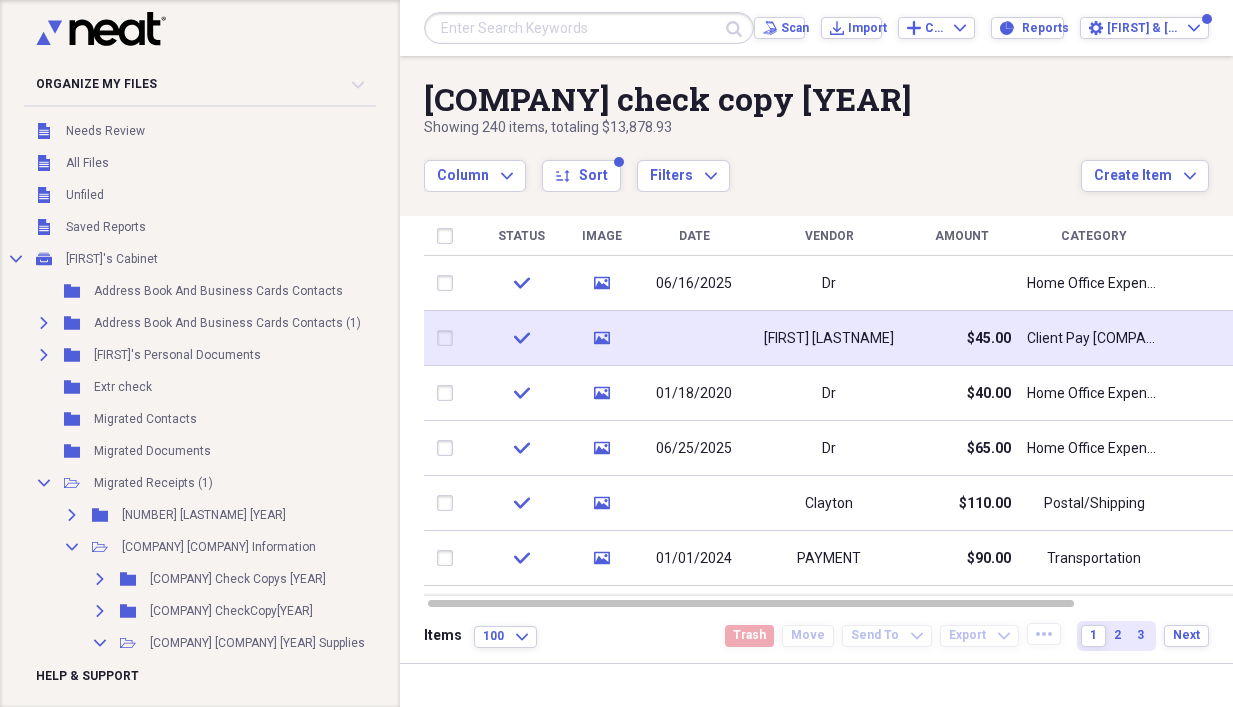 click on "[FIRST] [LAST]" at bounding box center [829, 339] 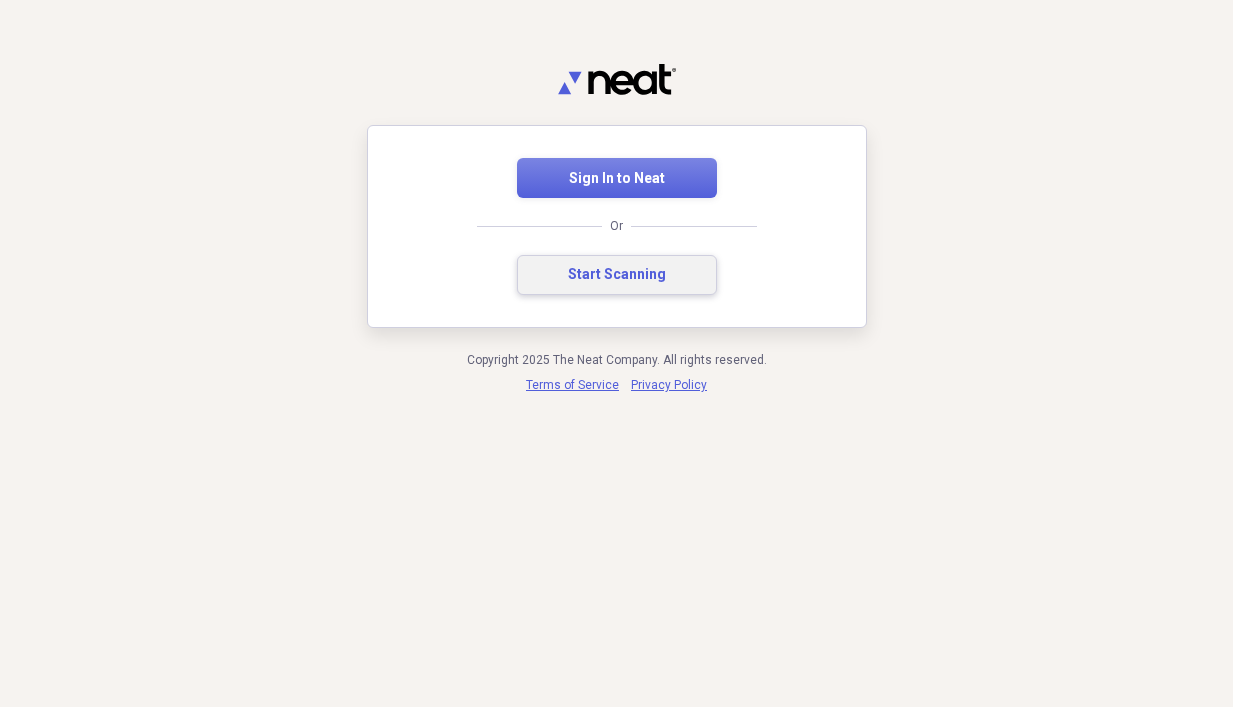 scroll, scrollTop: 0, scrollLeft: 0, axis: both 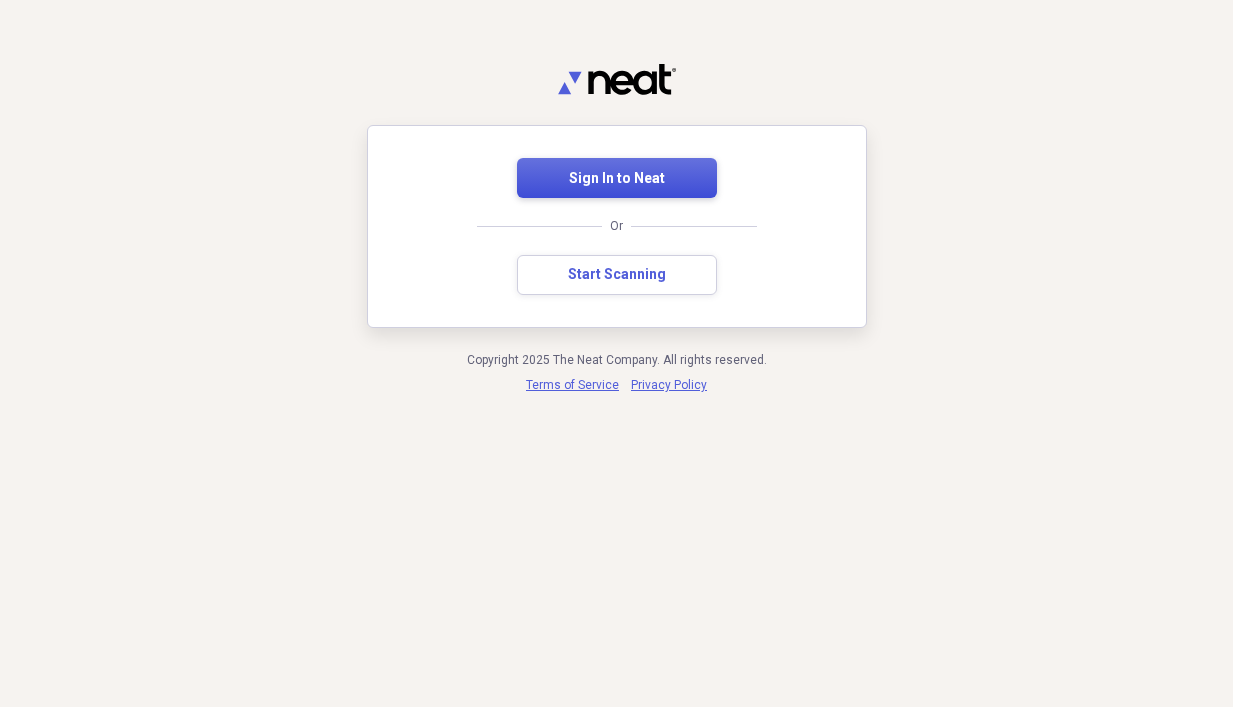 click on "Sign In to Neat" at bounding box center (617, 179) 